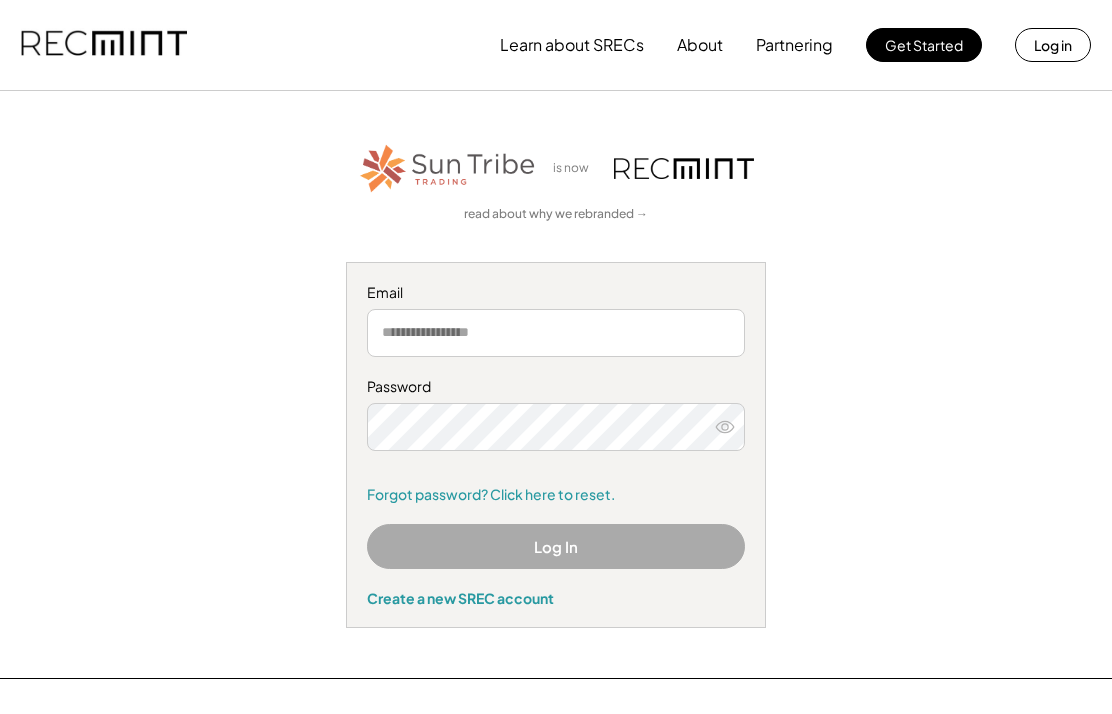 scroll, scrollTop: 0, scrollLeft: 0, axis: both 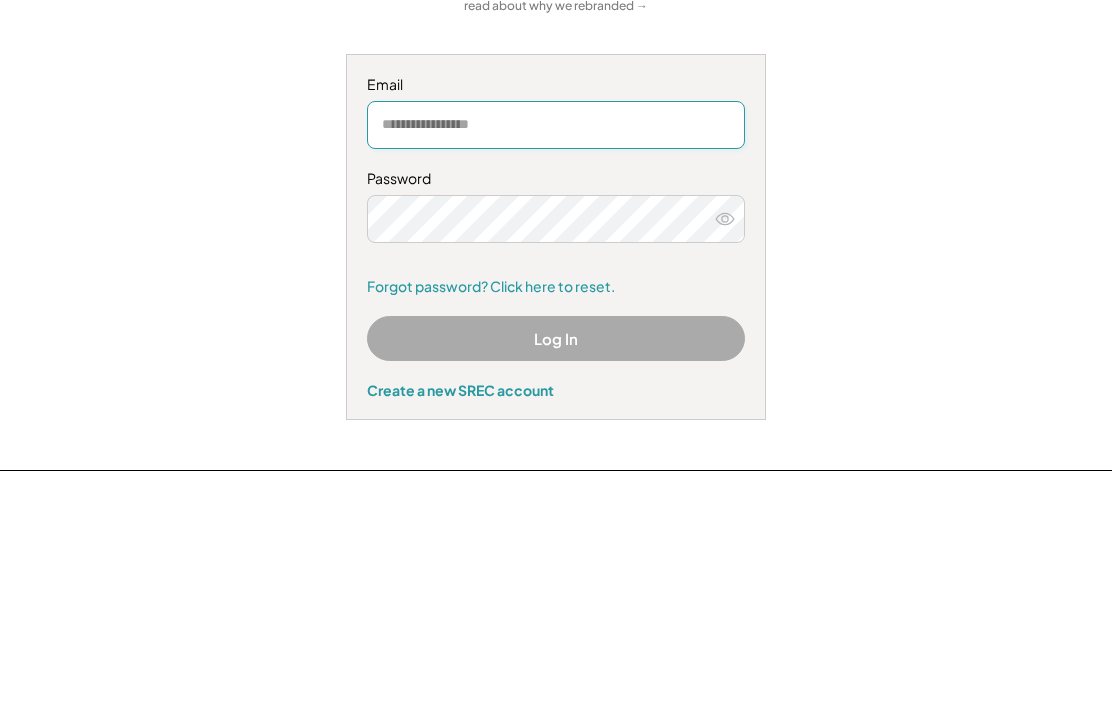 type on "**********" 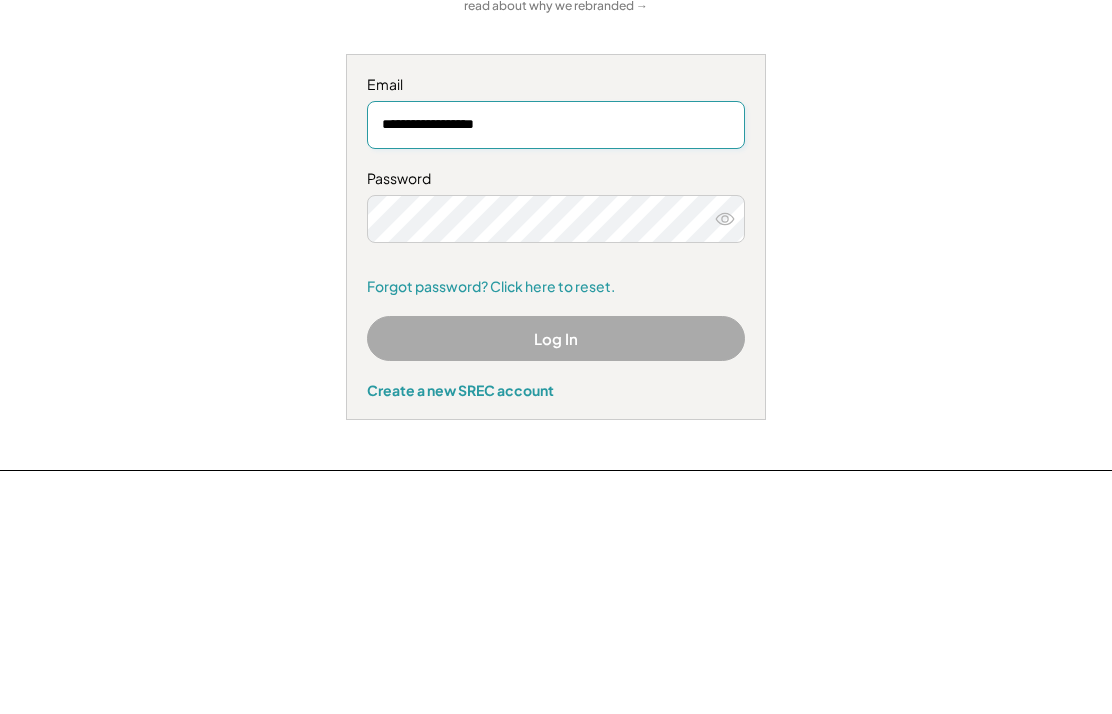 scroll, scrollTop: 208, scrollLeft: 0, axis: vertical 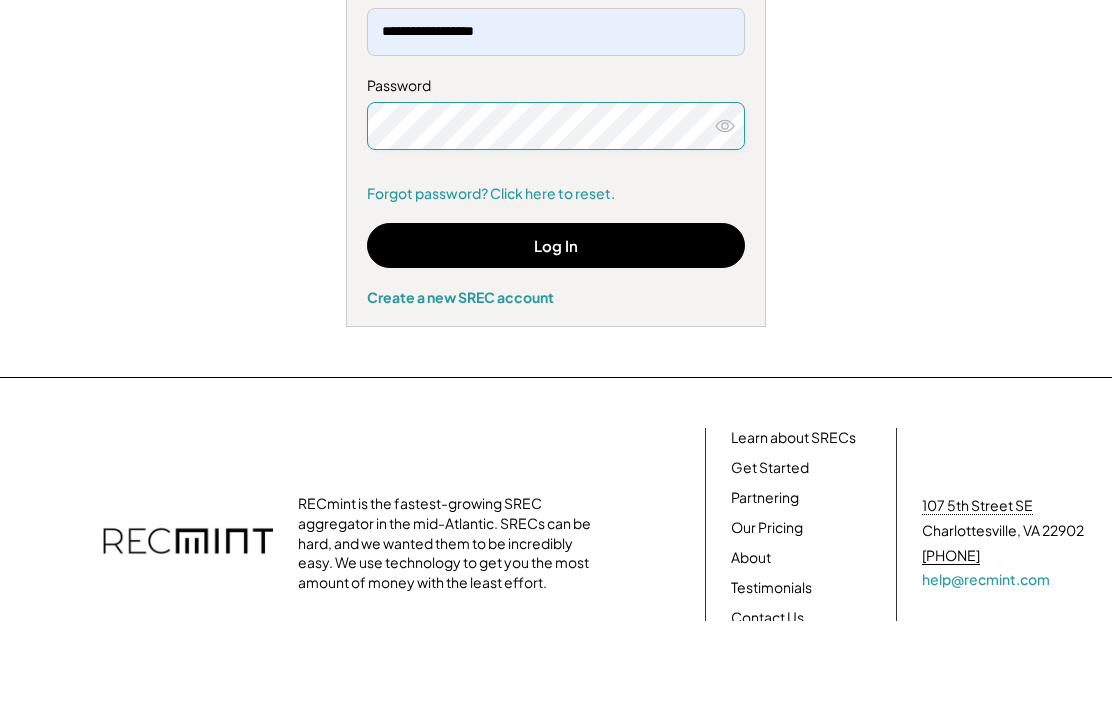 click on "Log In" at bounding box center [556, 338] 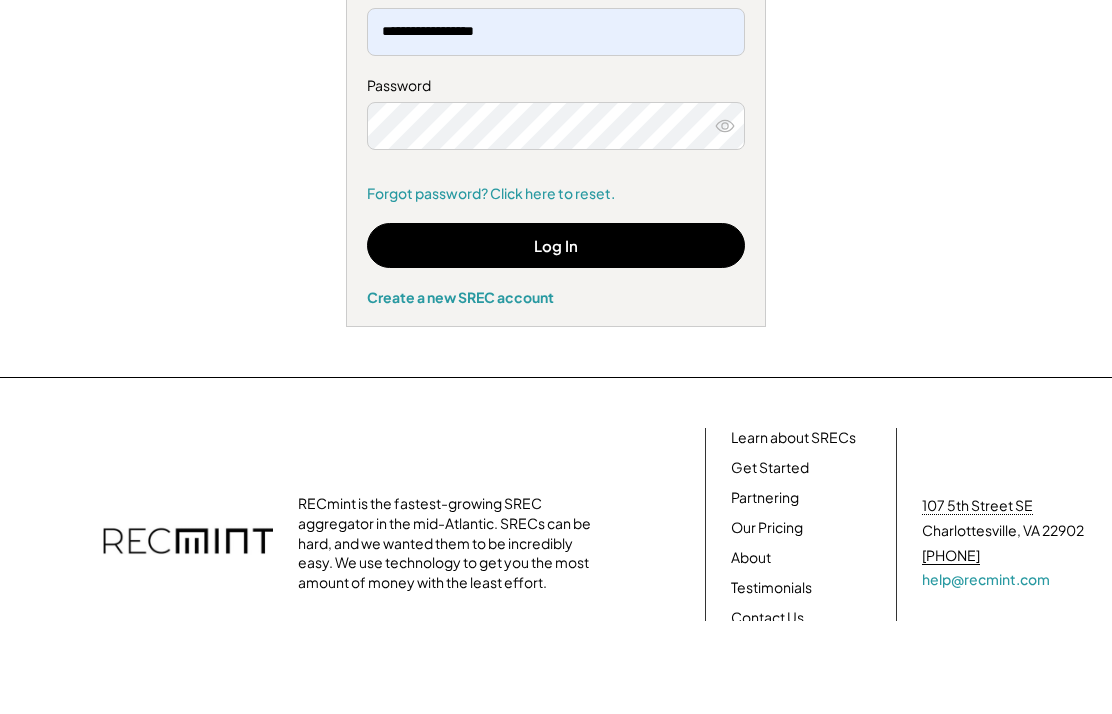 scroll, scrollTop: 301, scrollLeft: 0, axis: vertical 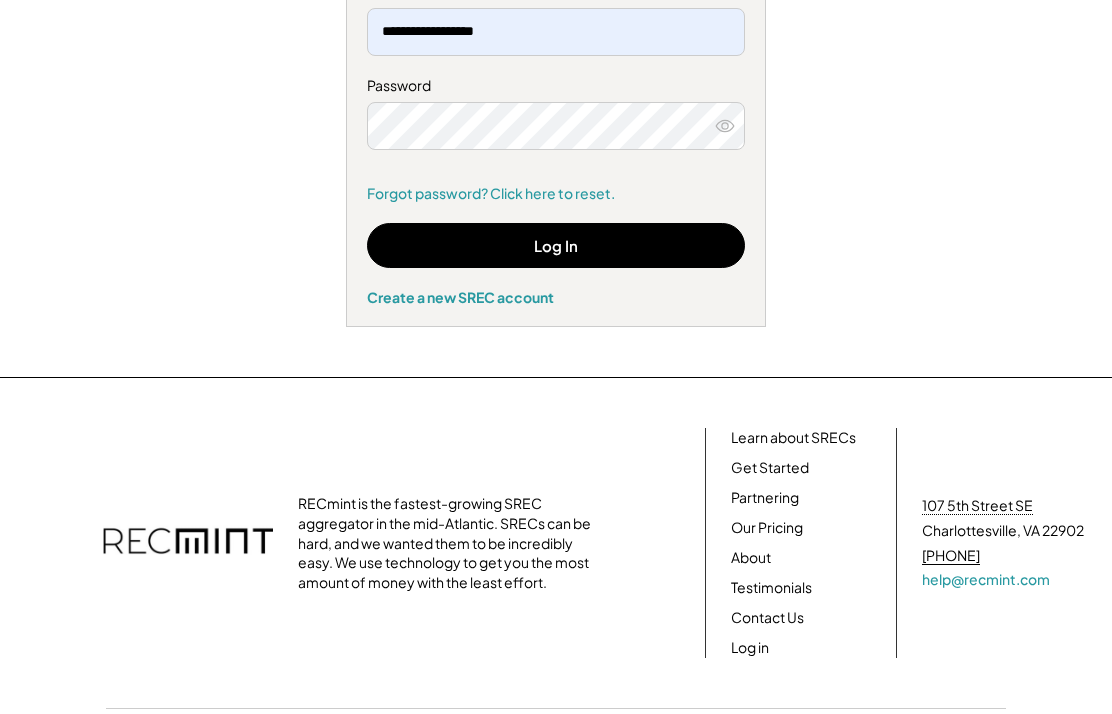 click on "Log In" at bounding box center (556, 245) 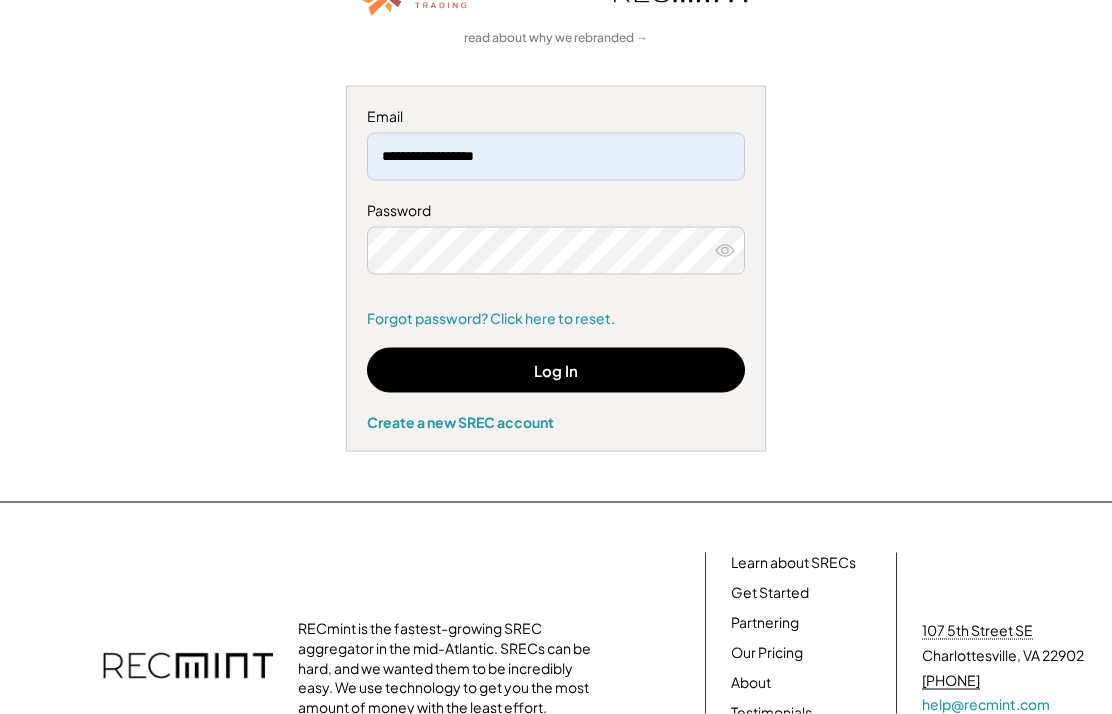 click on "Log In" at bounding box center (556, 370) 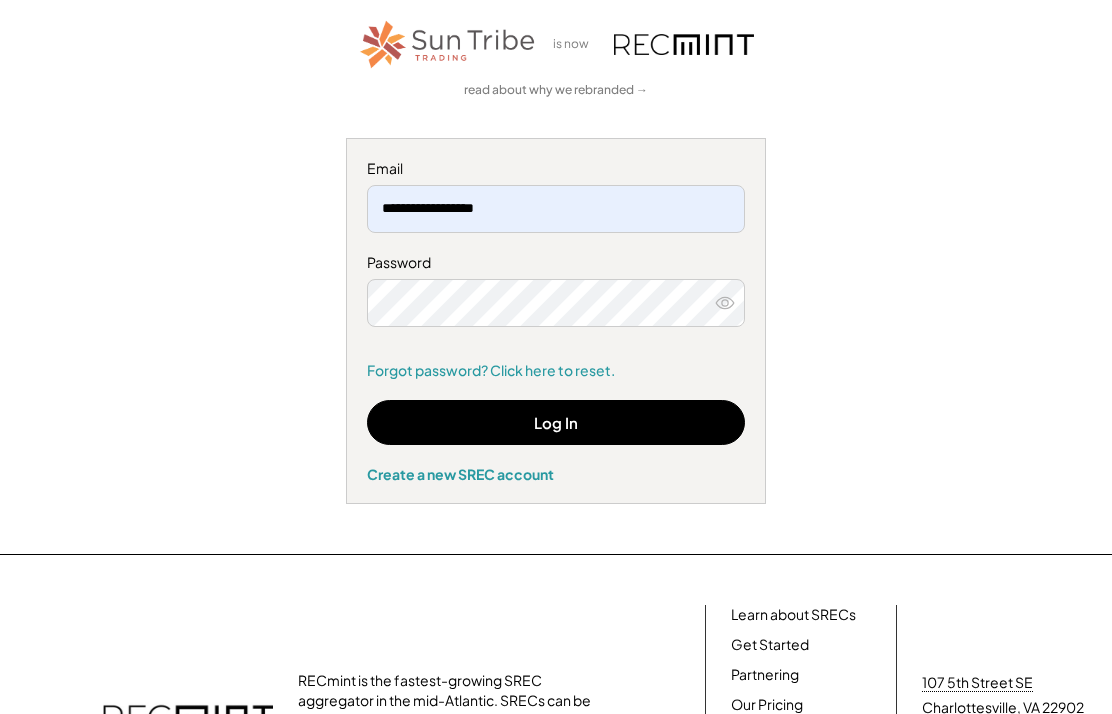 scroll, scrollTop: 0, scrollLeft: 0, axis: both 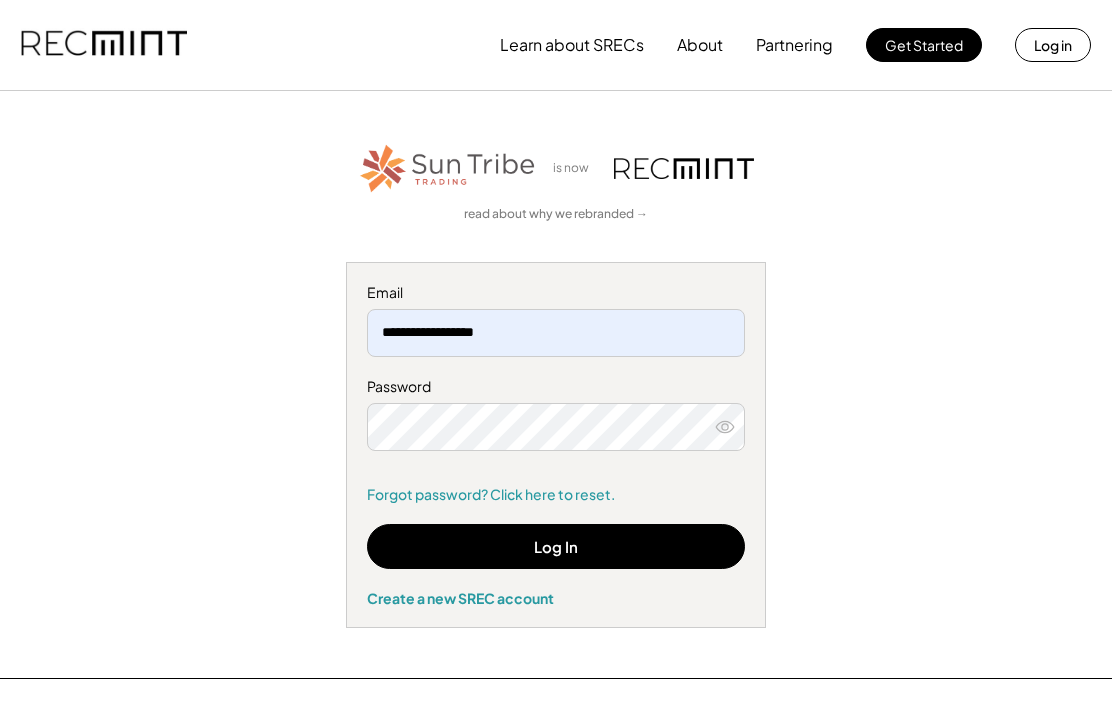 click on "Log in" at bounding box center [1053, 45] 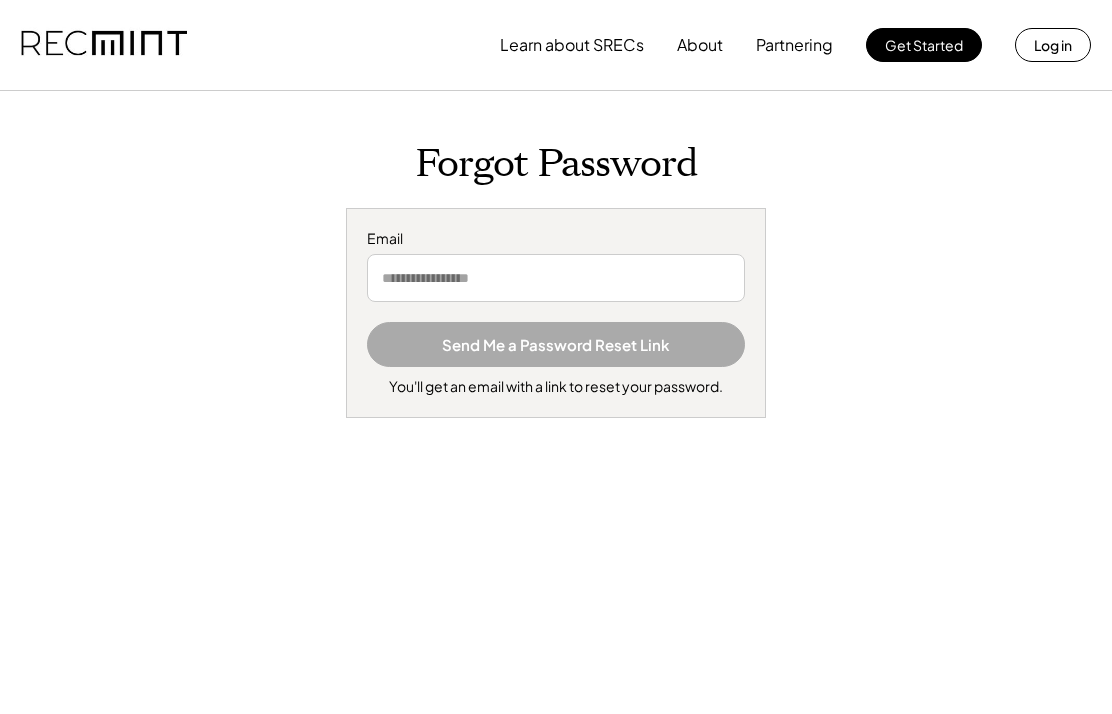 scroll, scrollTop: 0, scrollLeft: 0, axis: both 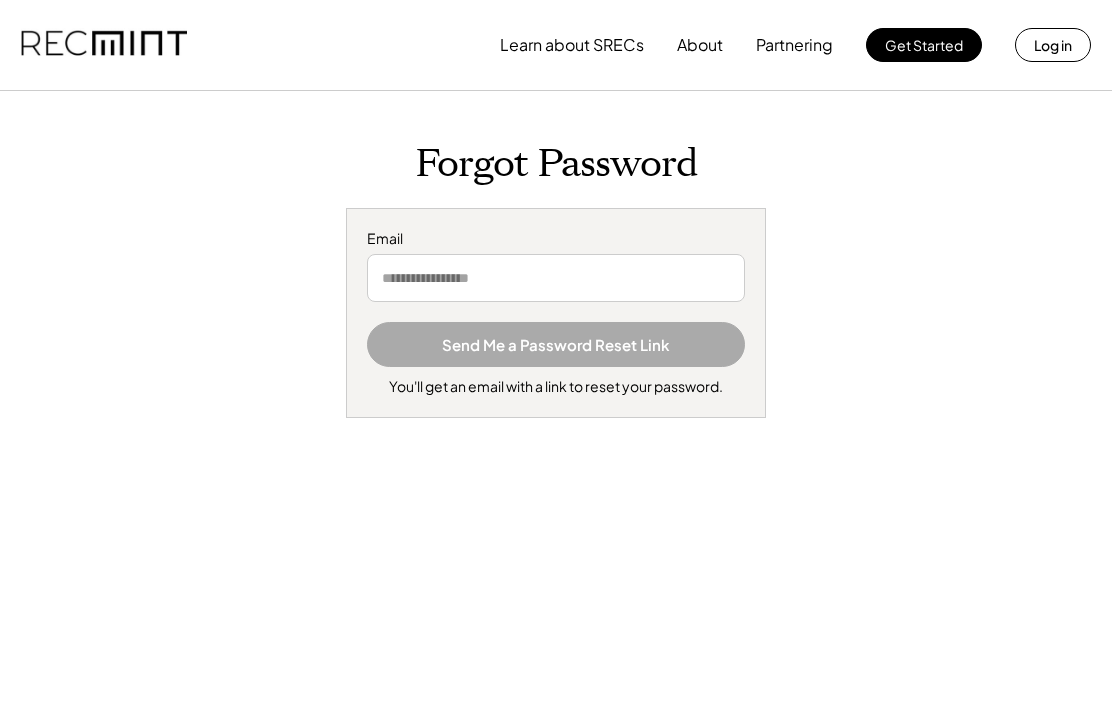 click at bounding box center (556, 278) 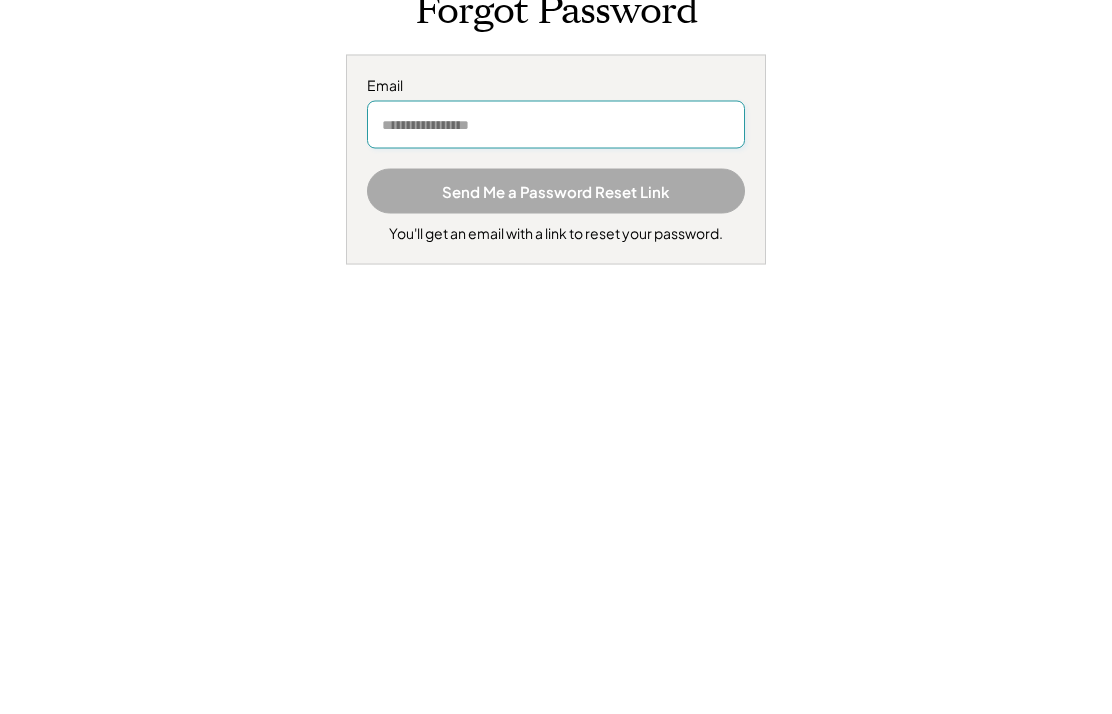 type on "**********" 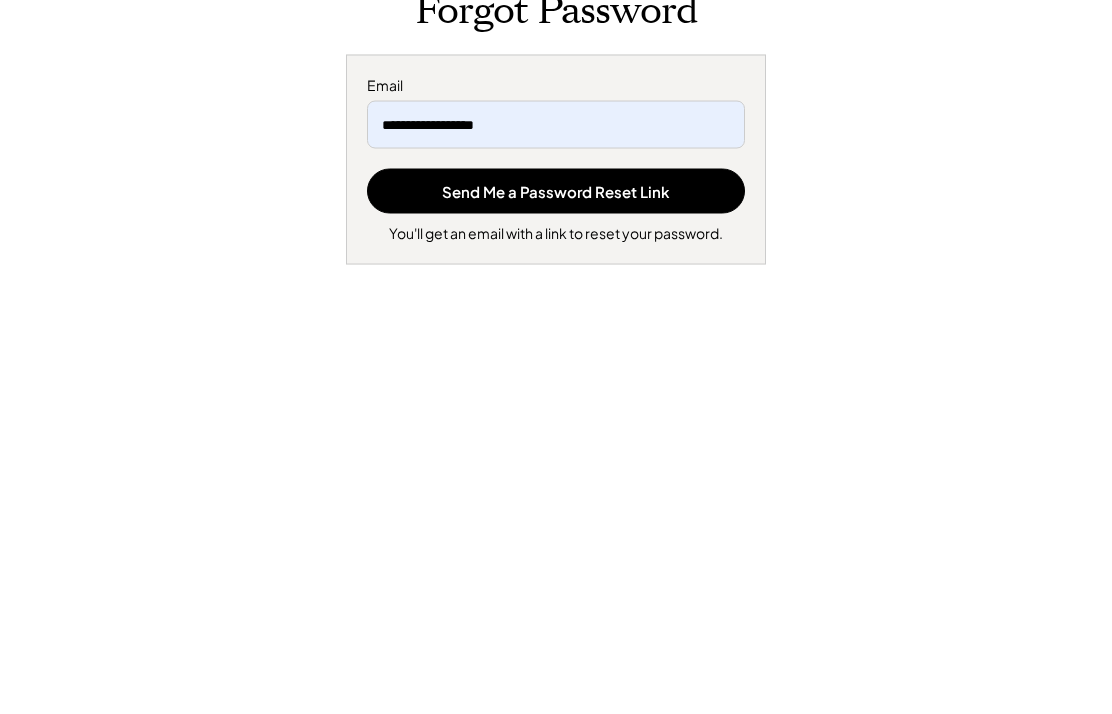 scroll, scrollTop: 153, scrollLeft: 0, axis: vertical 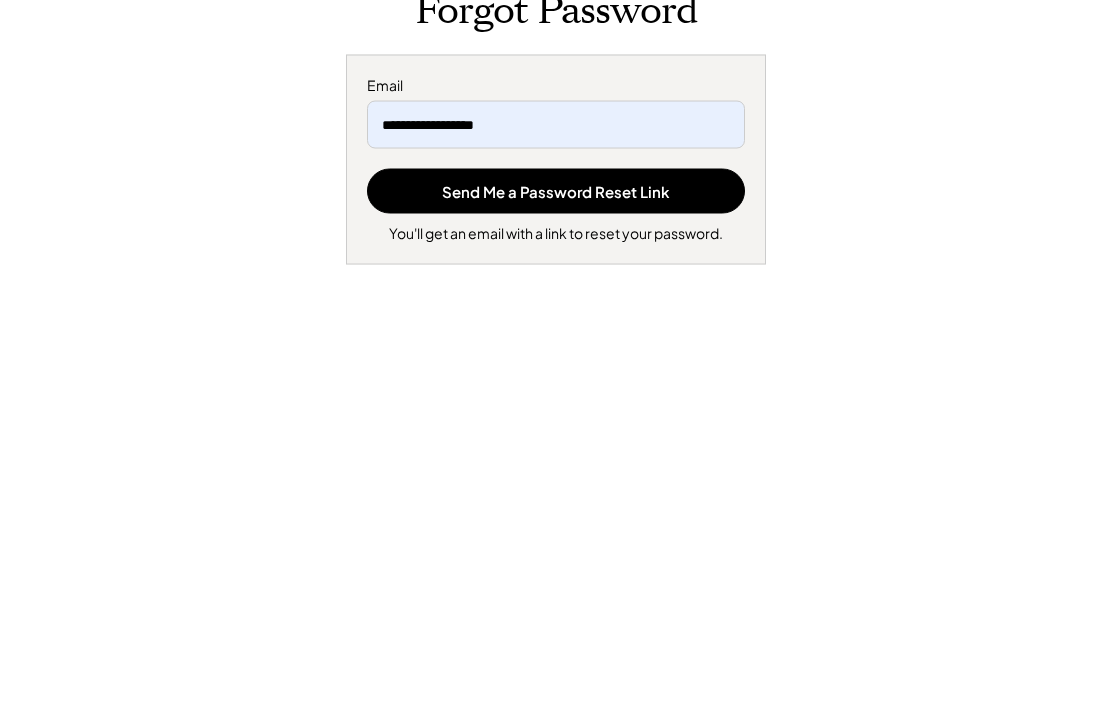 click on "Send Me a Password Reset Link" at bounding box center (556, 191) 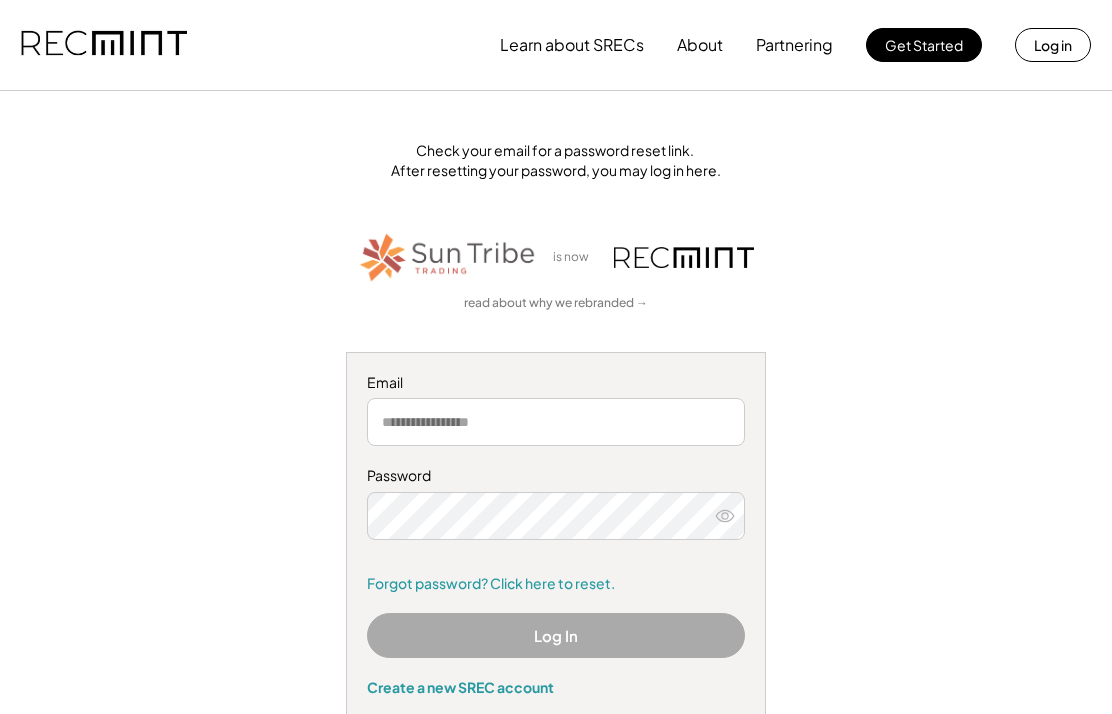 scroll, scrollTop: 0, scrollLeft: 0, axis: both 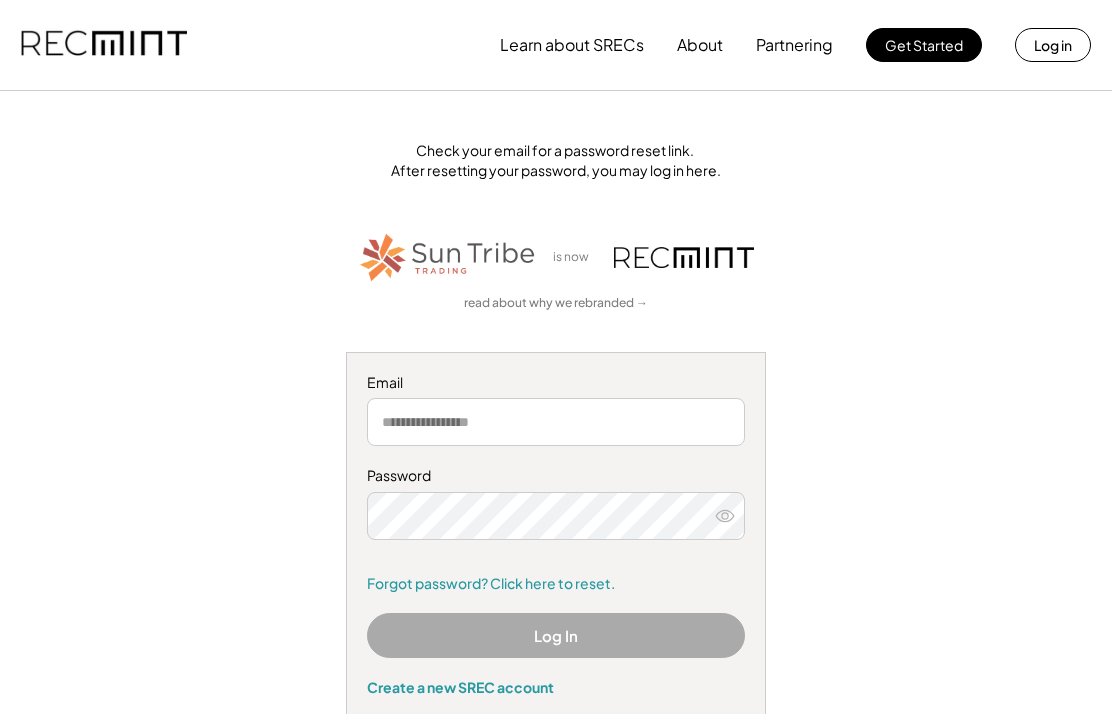 type on "**********" 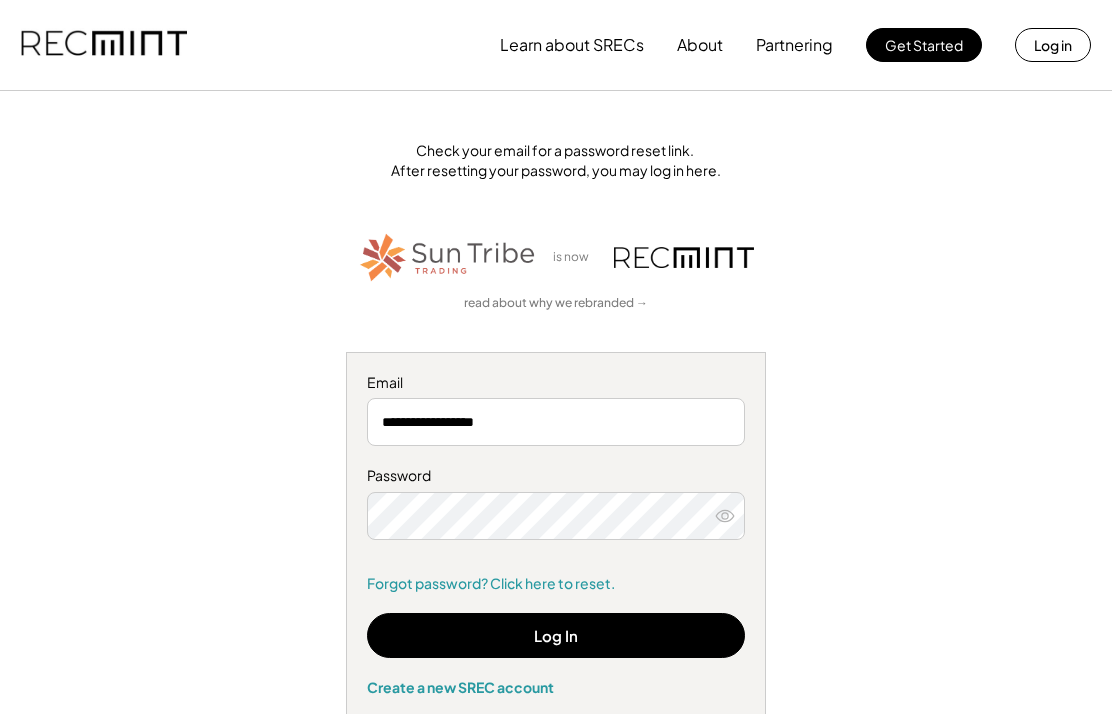 click on "Log In" at bounding box center [556, 635] 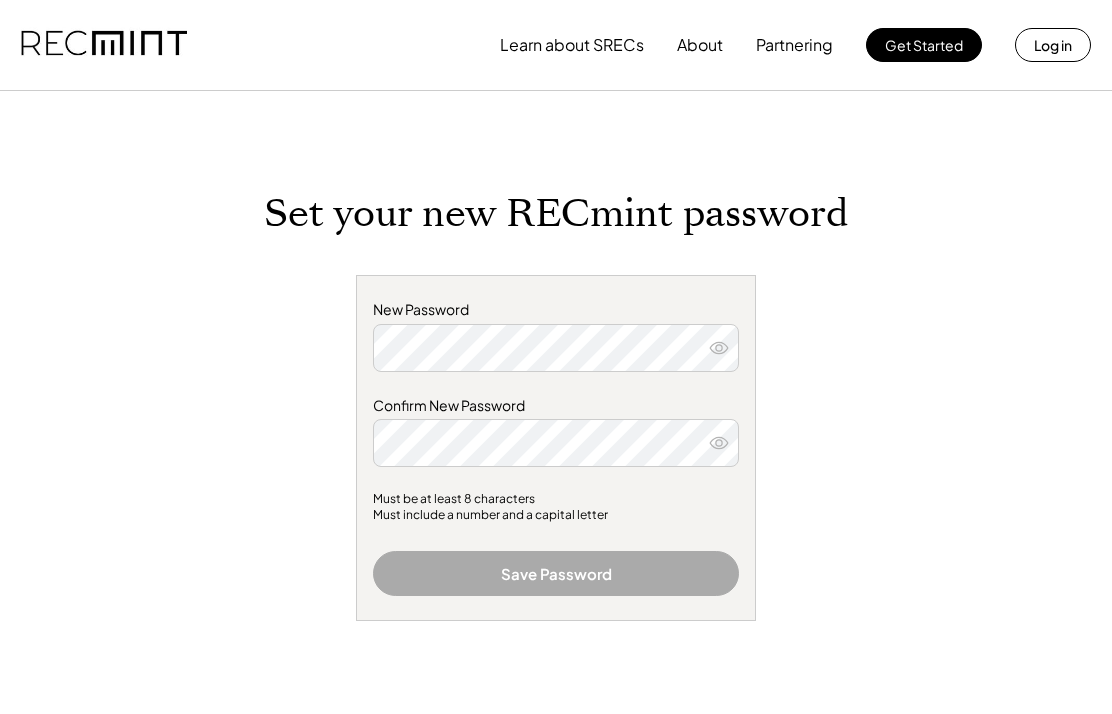 scroll, scrollTop: 0, scrollLeft: 0, axis: both 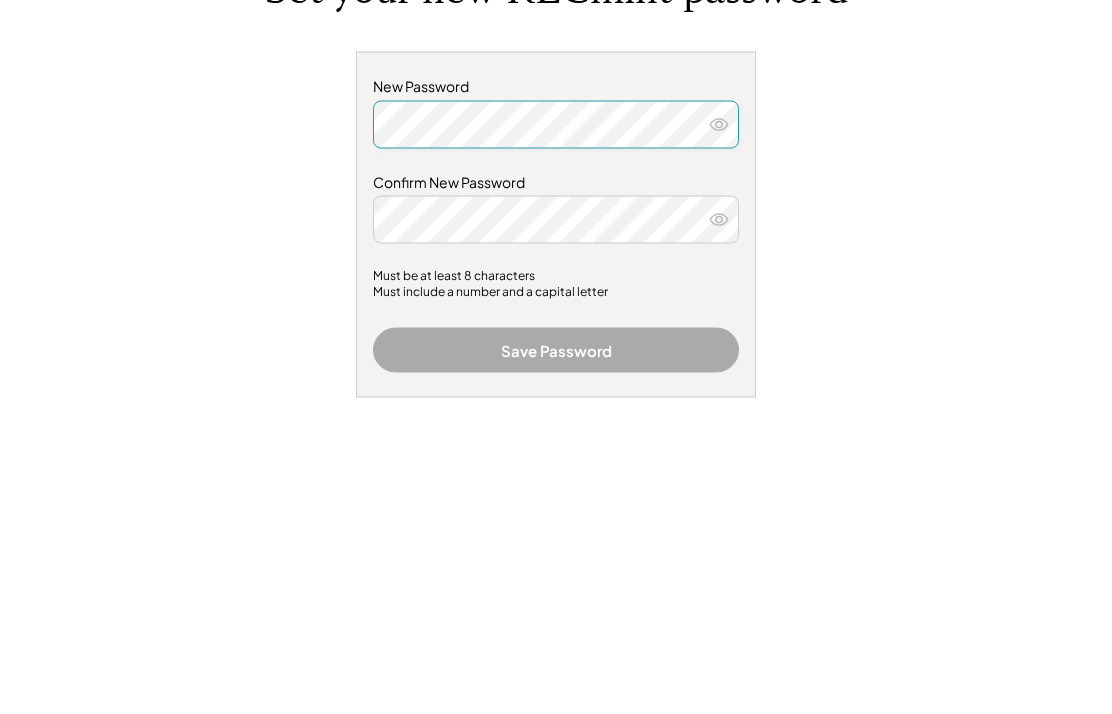 click 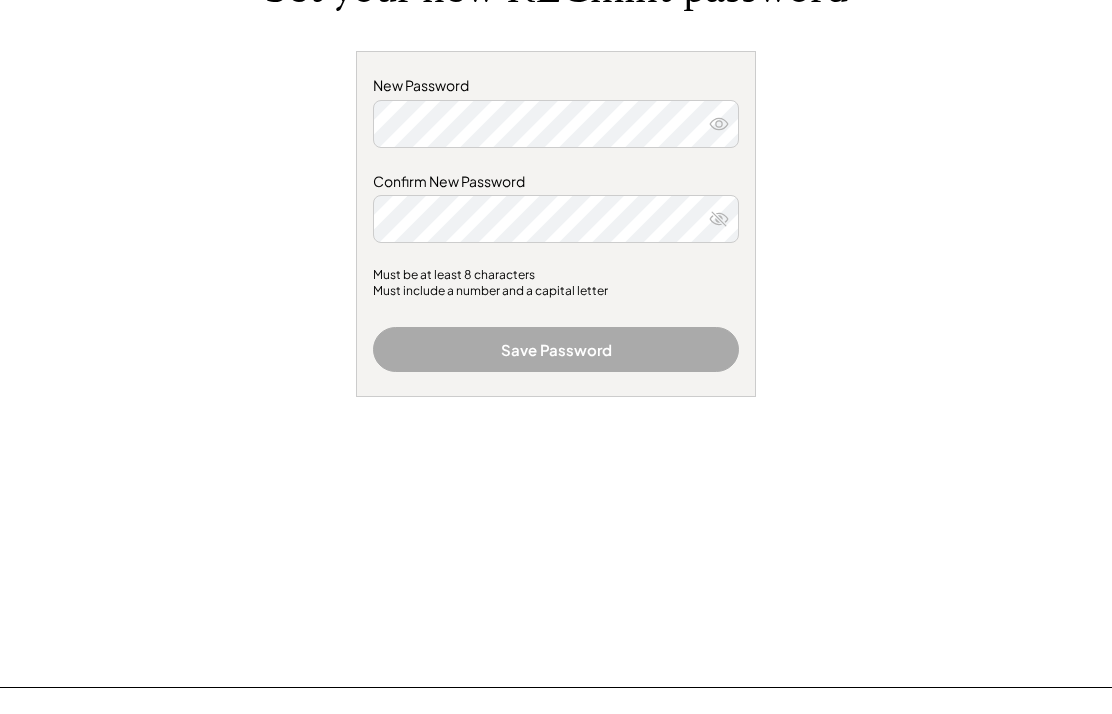 click 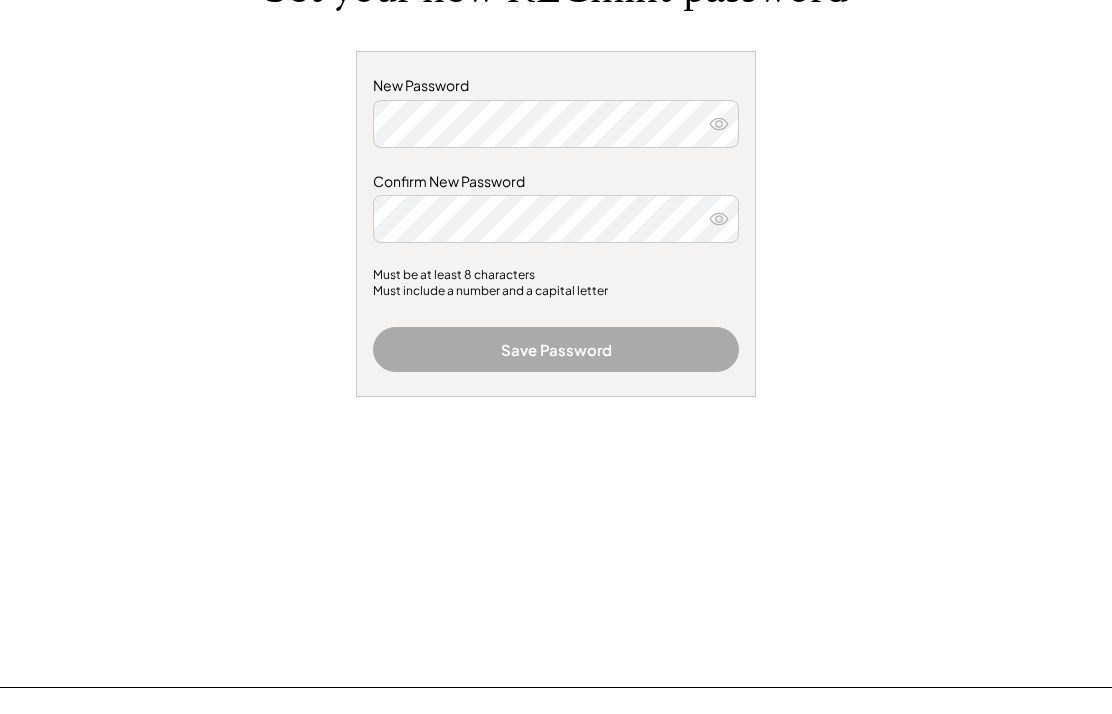 click 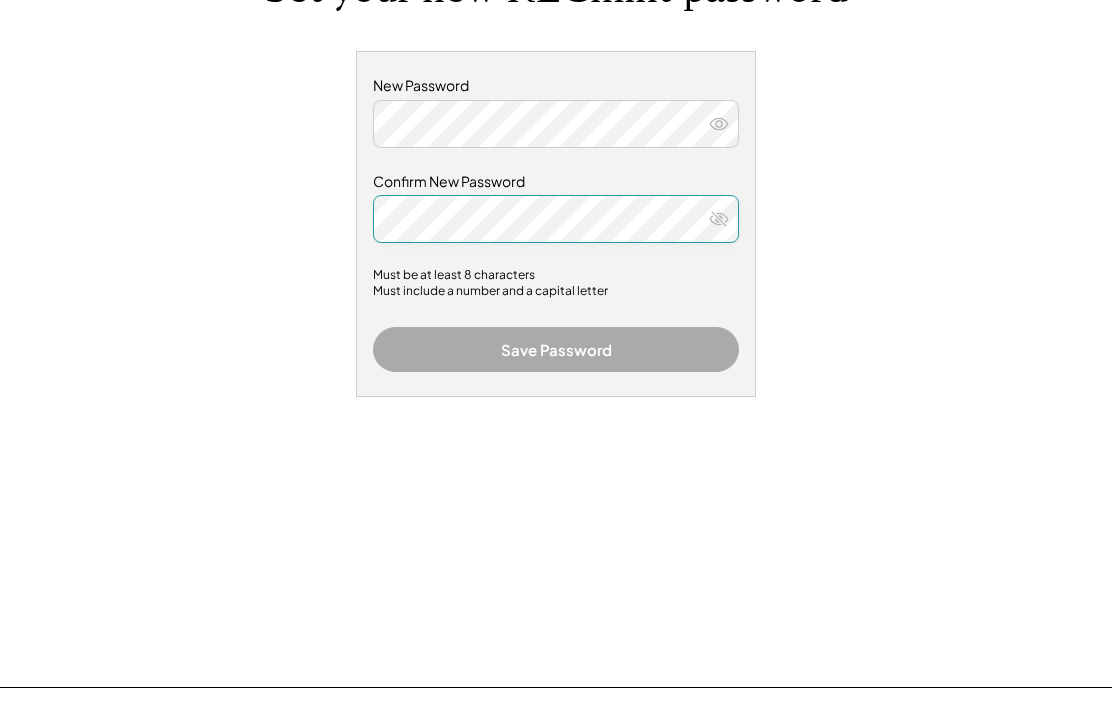 scroll, scrollTop: 223, scrollLeft: 0, axis: vertical 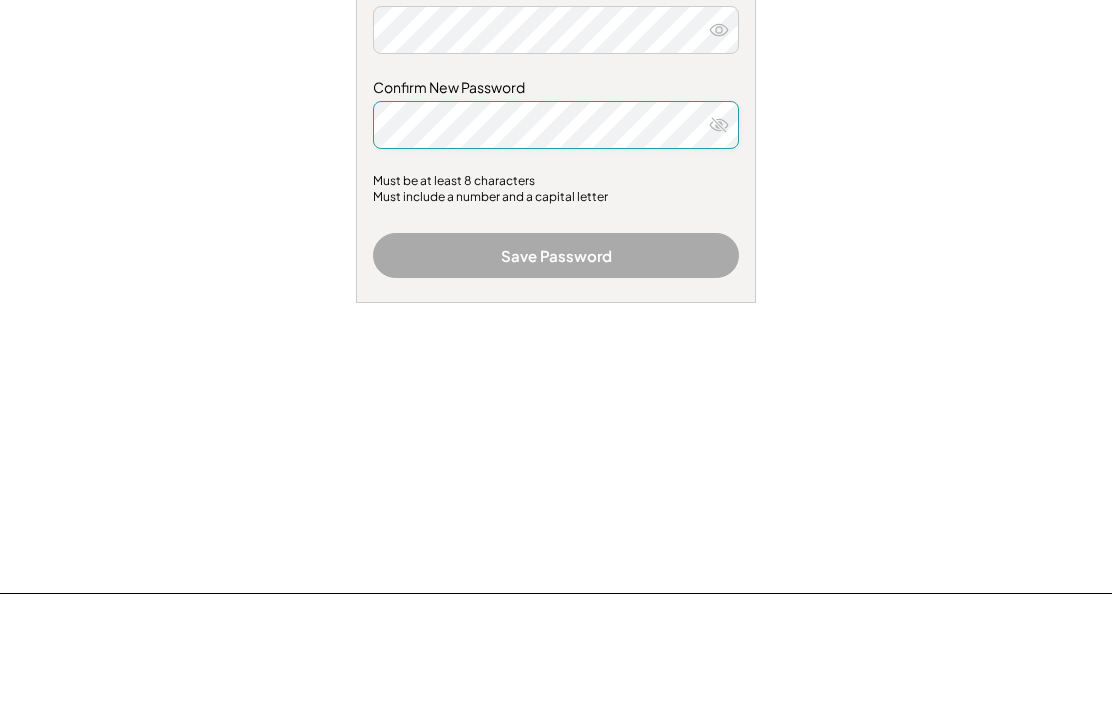 click at bounding box center [719, 125] 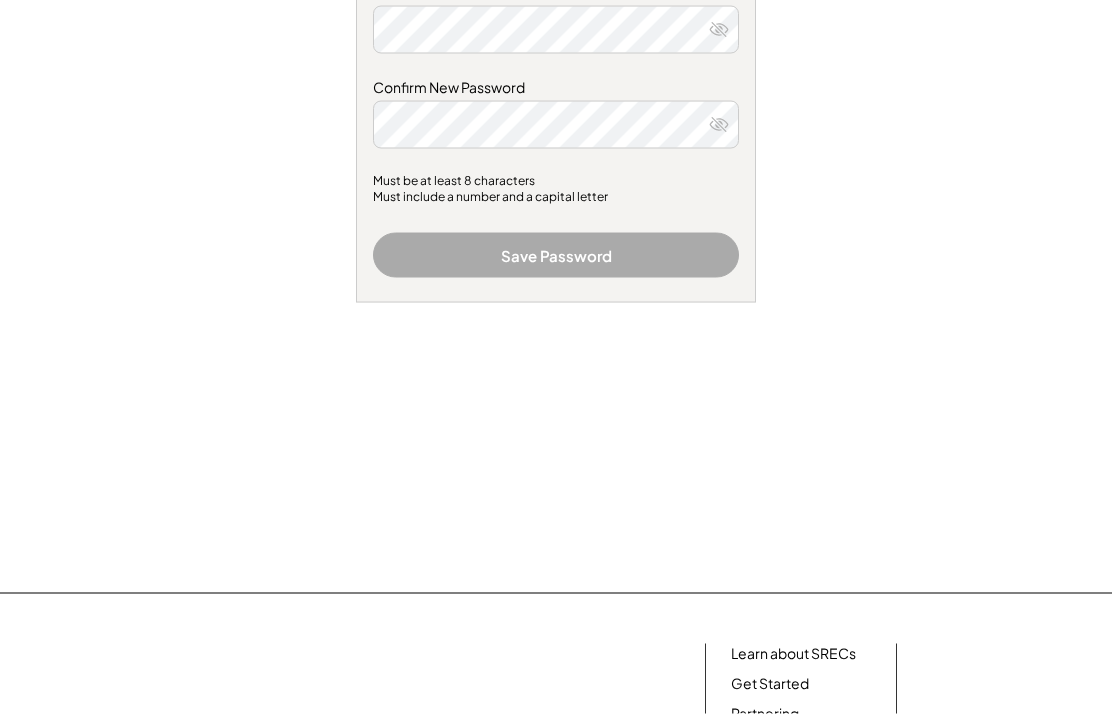 scroll, scrollTop: 319, scrollLeft: 0, axis: vertical 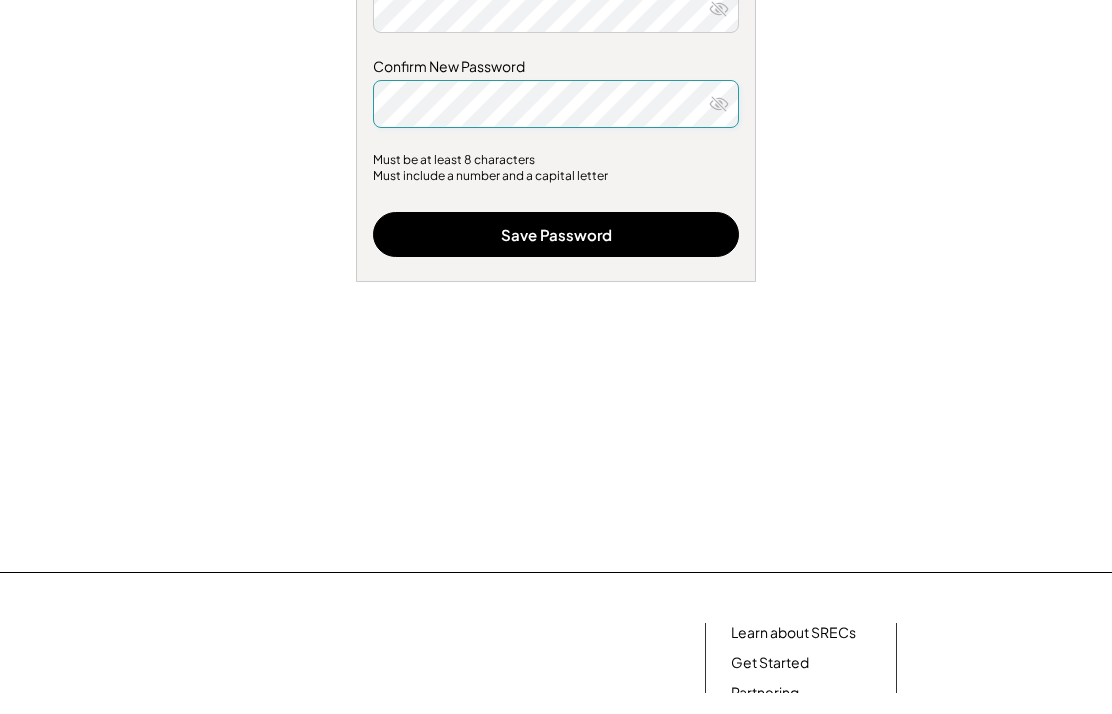 click on "Save Password" at bounding box center (556, 255) 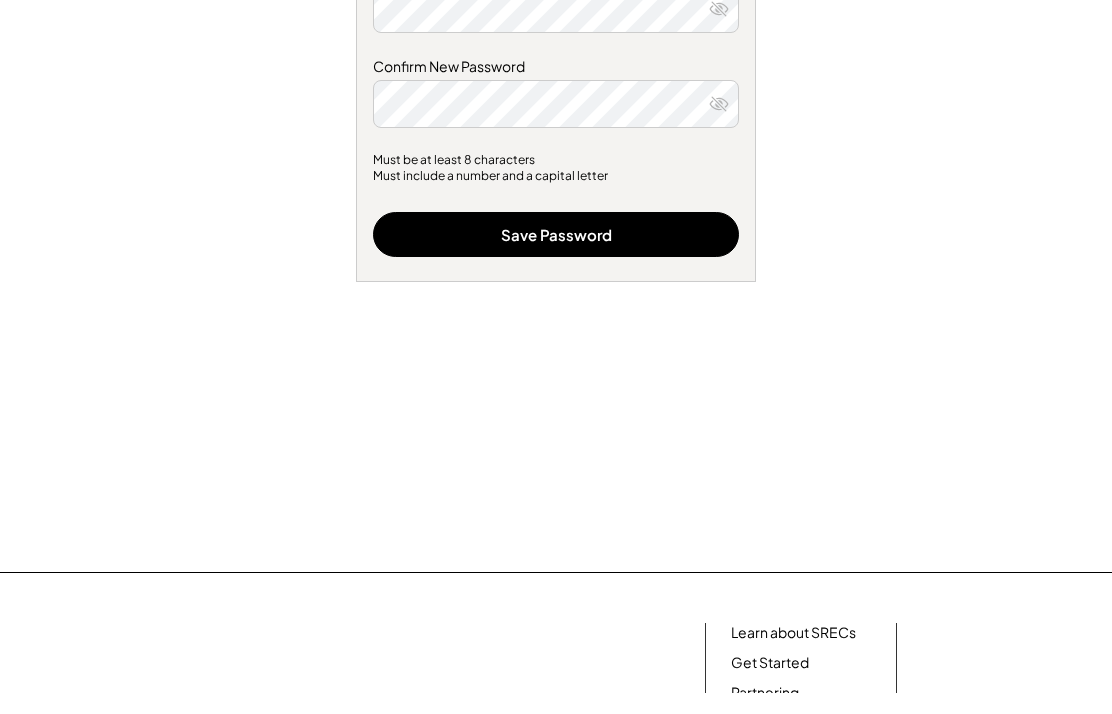 scroll, scrollTop: 340, scrollLeft: 0, axis: vertical 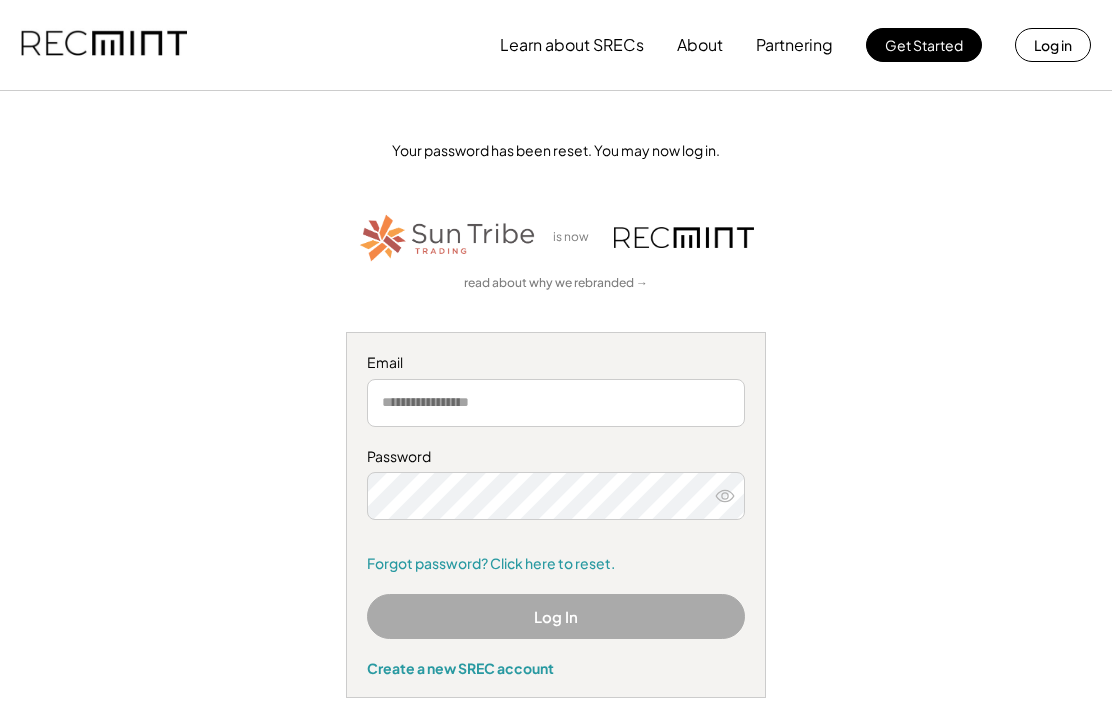 click at bounding box center (556, 403) 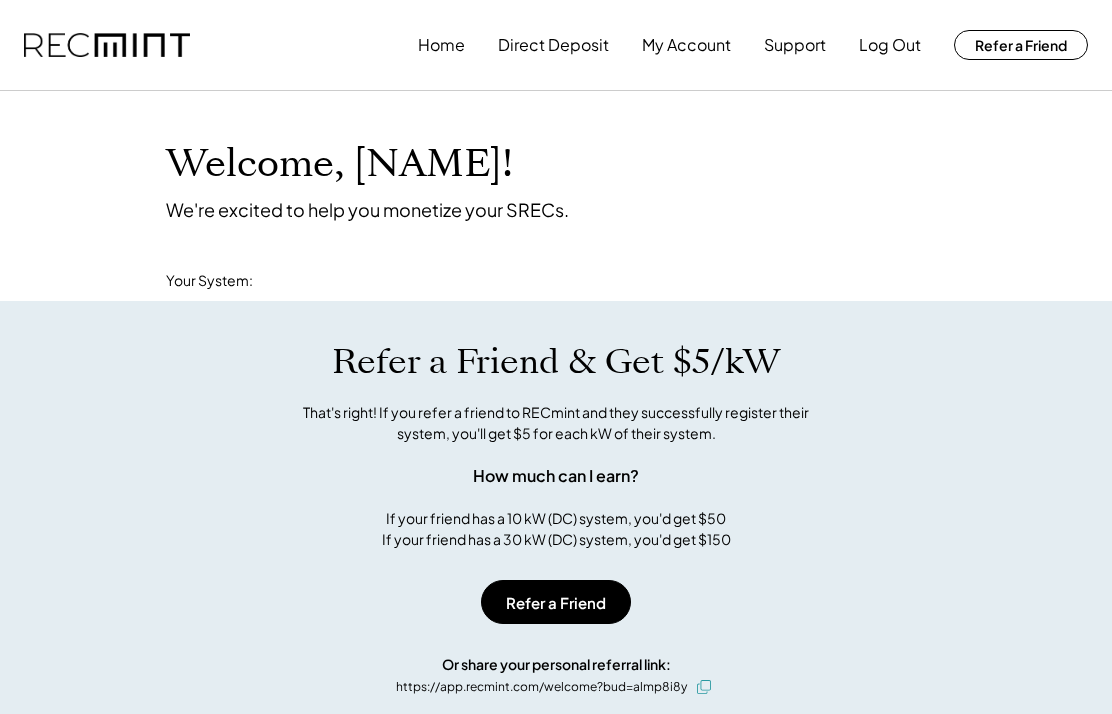 click on "That's right! If you refer a friend to RECmint and they successfully register their system, you'll get $5 for each kW of their system." at bounding box center (556, 423) 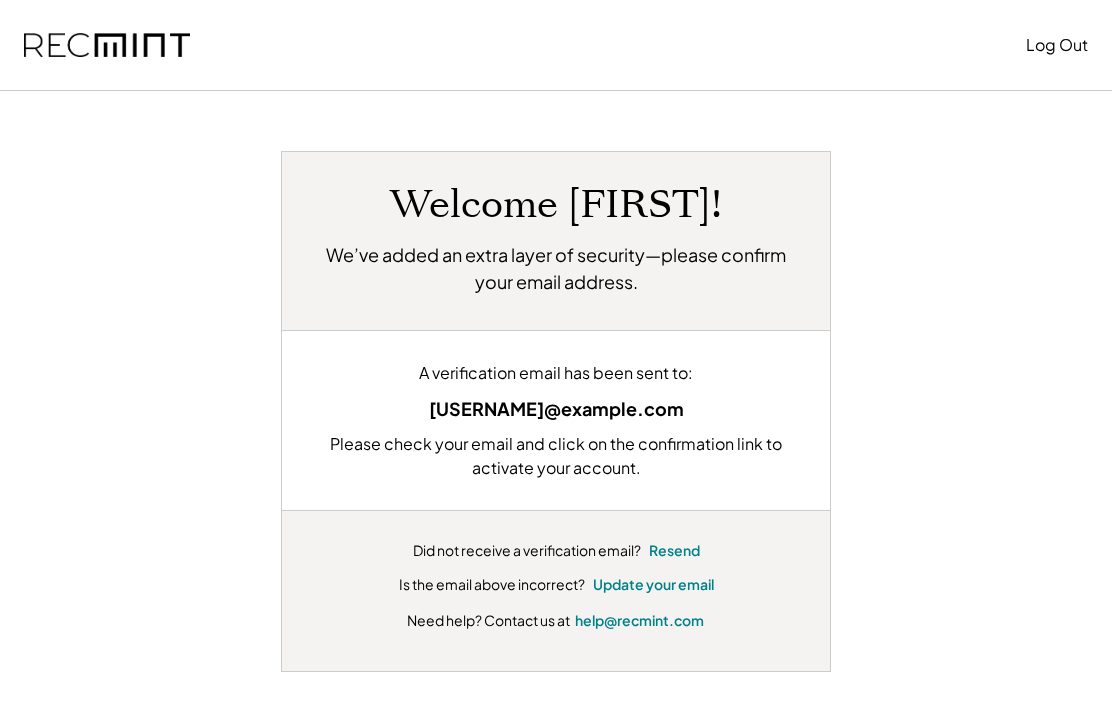 scroll, scrollTop: 79, scrollLeft: 0, axis: vertical 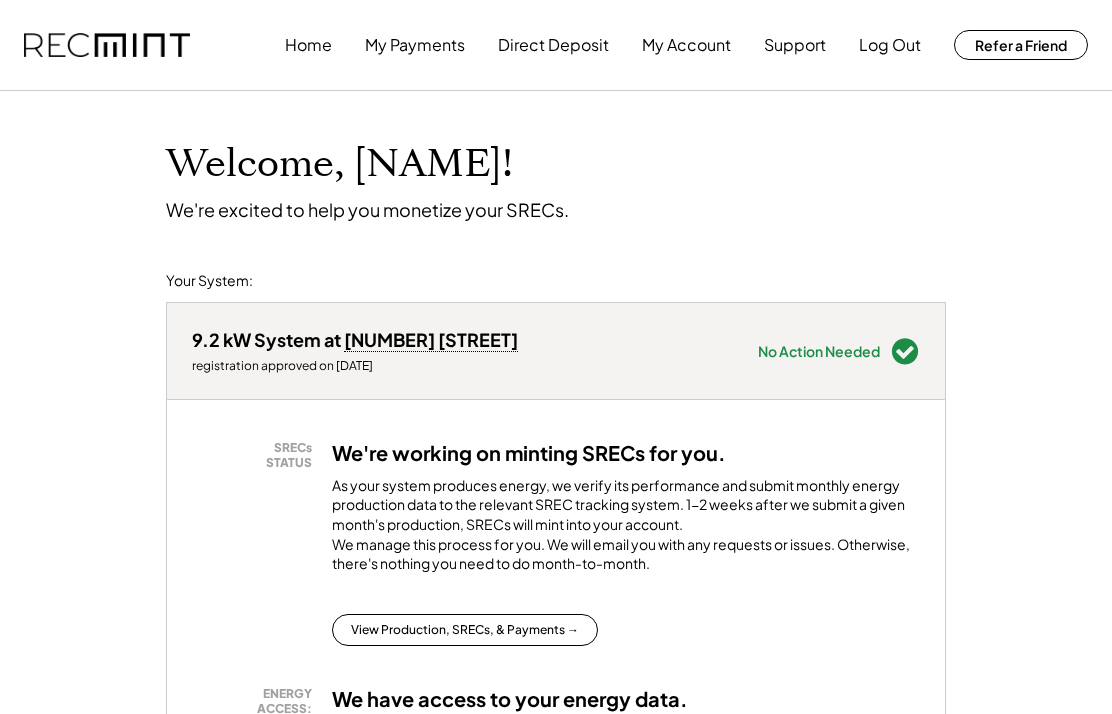 click on "My Account" at bounding box center (686, 45) 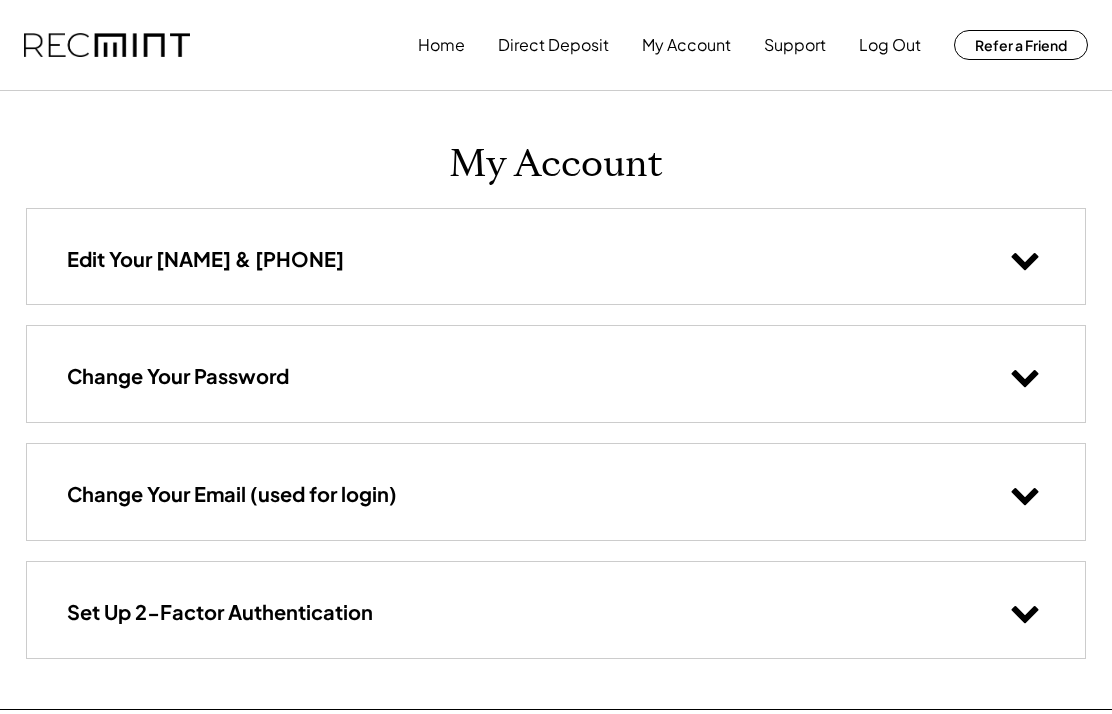 scroll, scrollTop: 0, scrollLeft: 0, axis: both 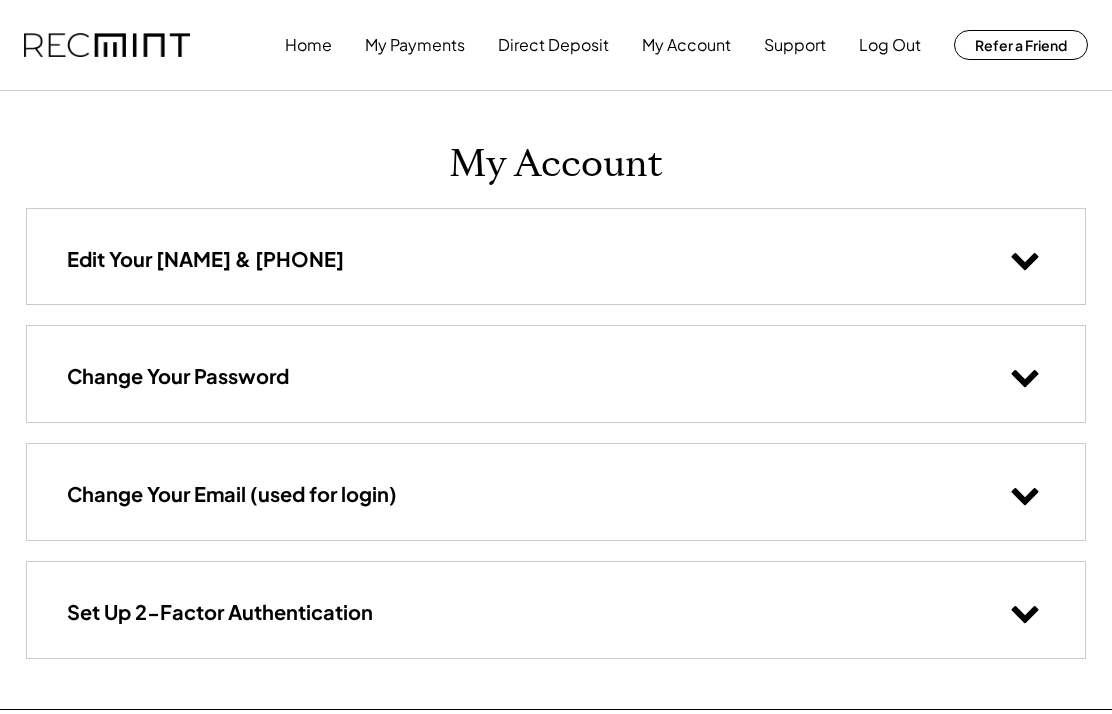 click on "My Account" at bounding box center (686, 45) 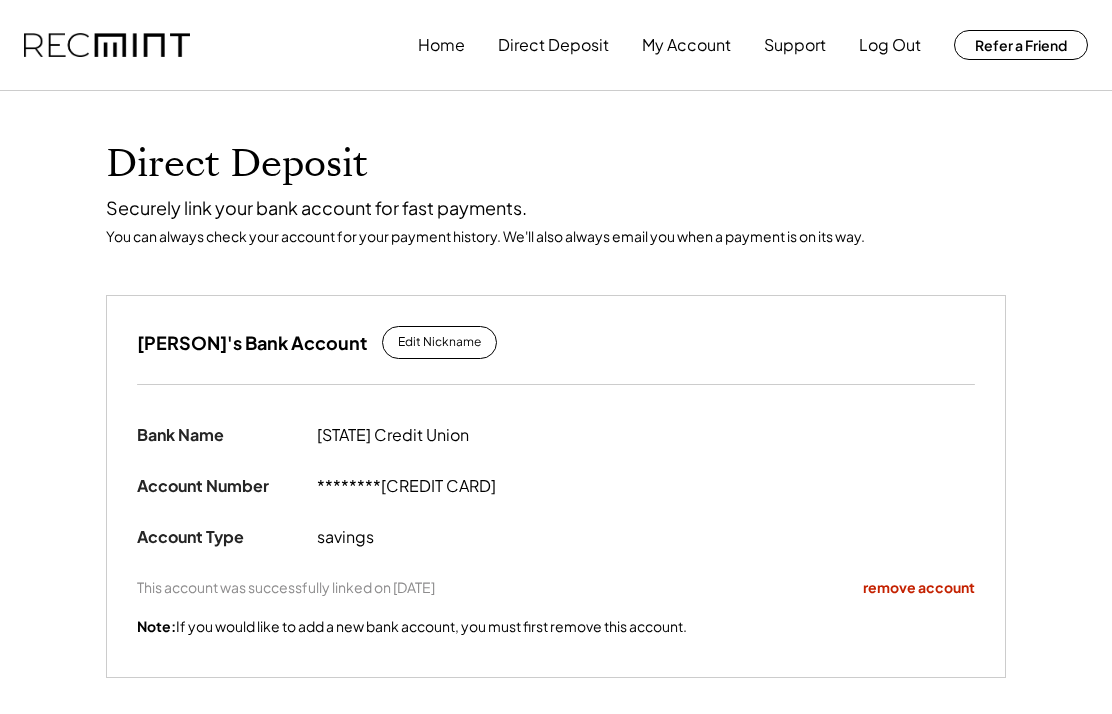 scroll, scrollTop: 0, scrollLeft: 0, axis: both 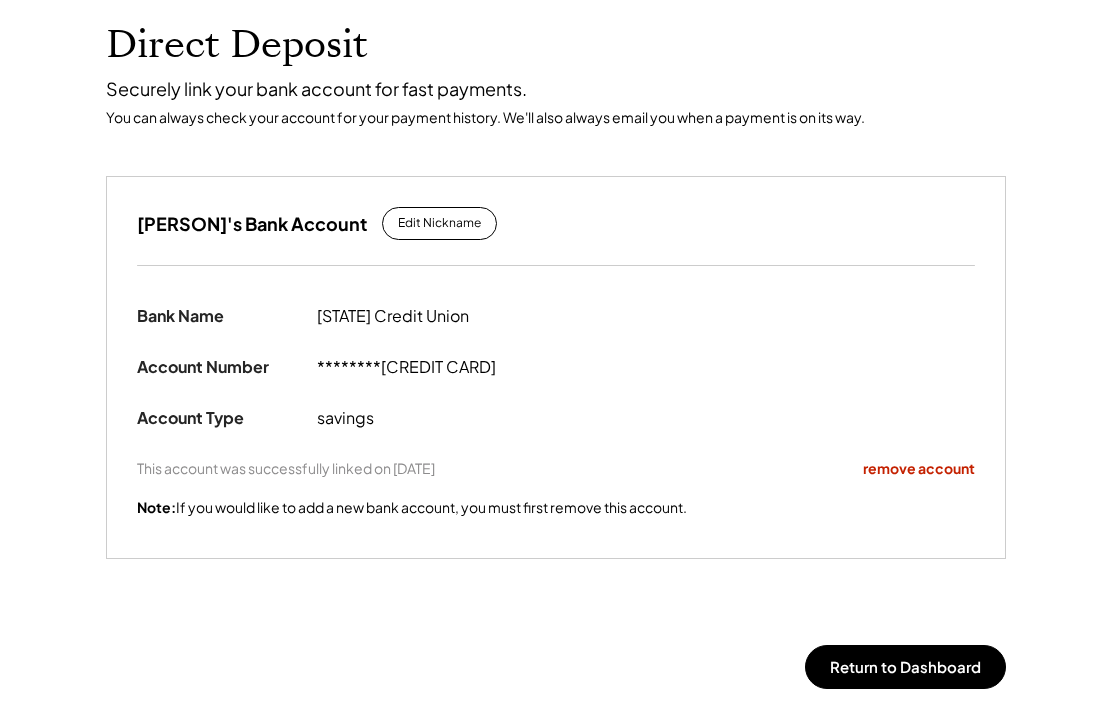 click on "Return to Dashboard" at bounding box center [905, 667] 